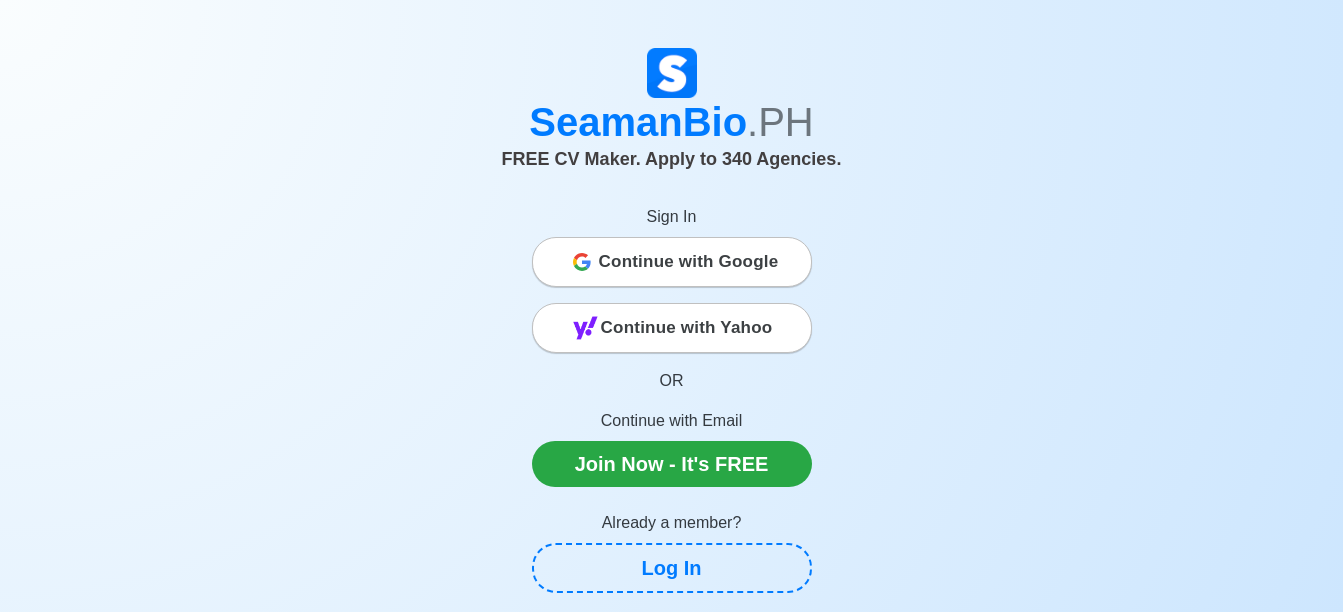 scroll, scrollTop: 0, scrollLeft: 0, axis: both 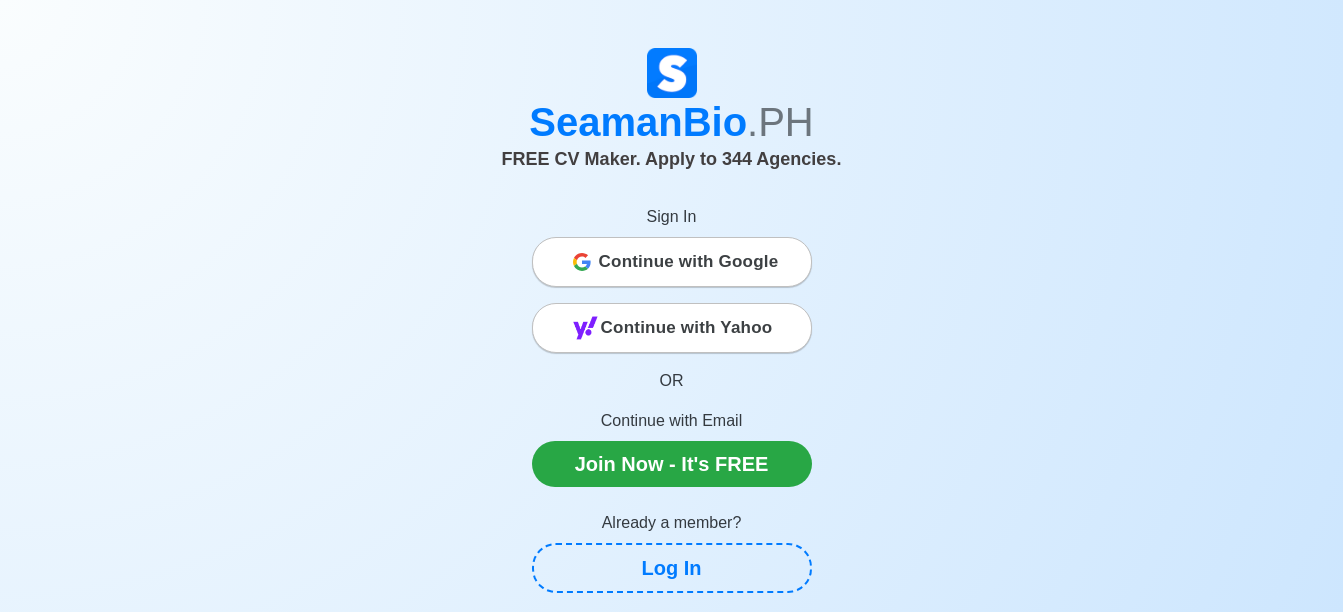 click on "Continue with Google" at bounding box center (689, 262) 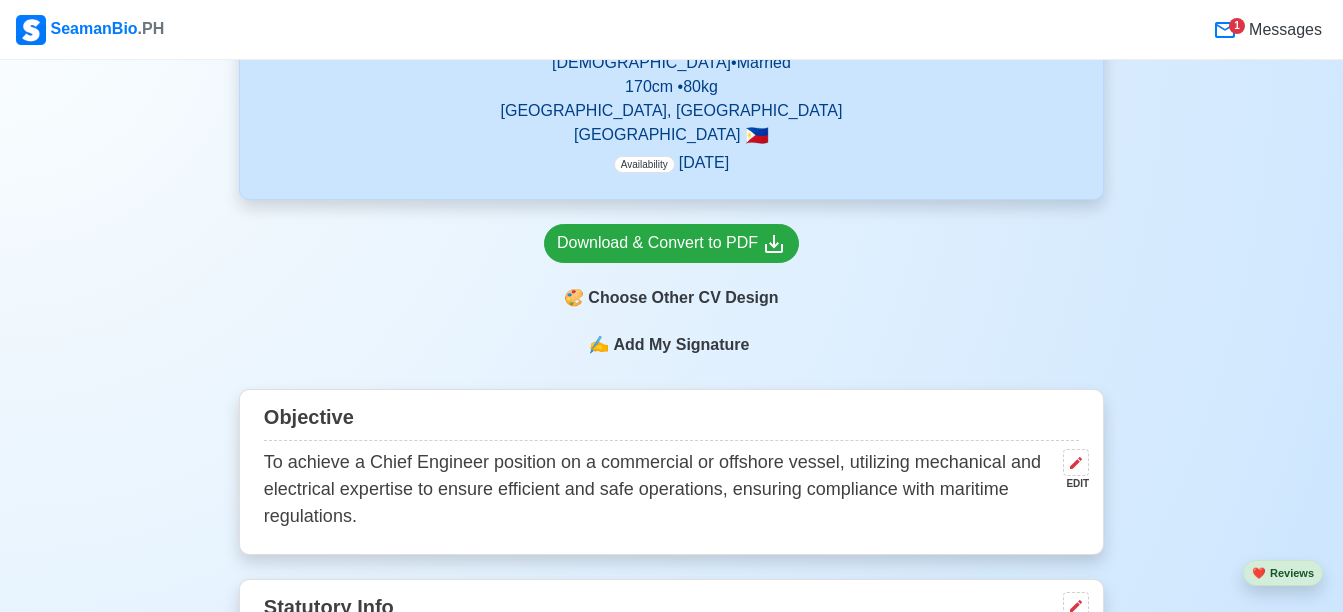 scroll, scrollTop: 600, scrollLeft: 0, axis: vertical 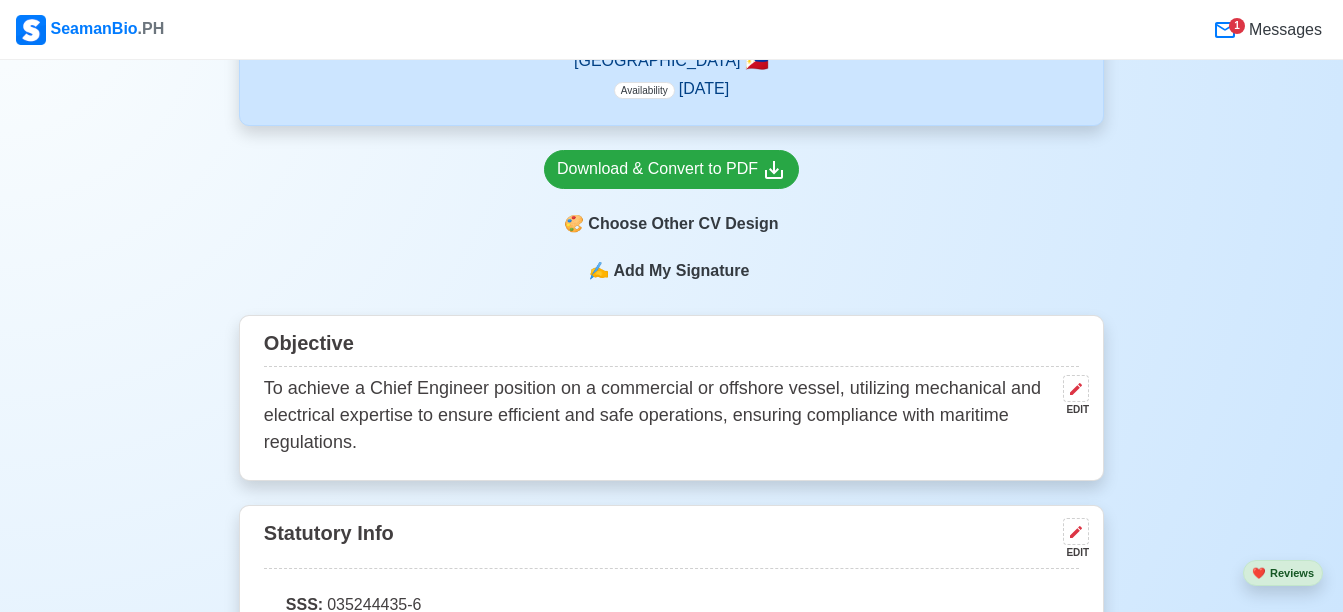 click on "Messages" at bounding box center (1283, 30) 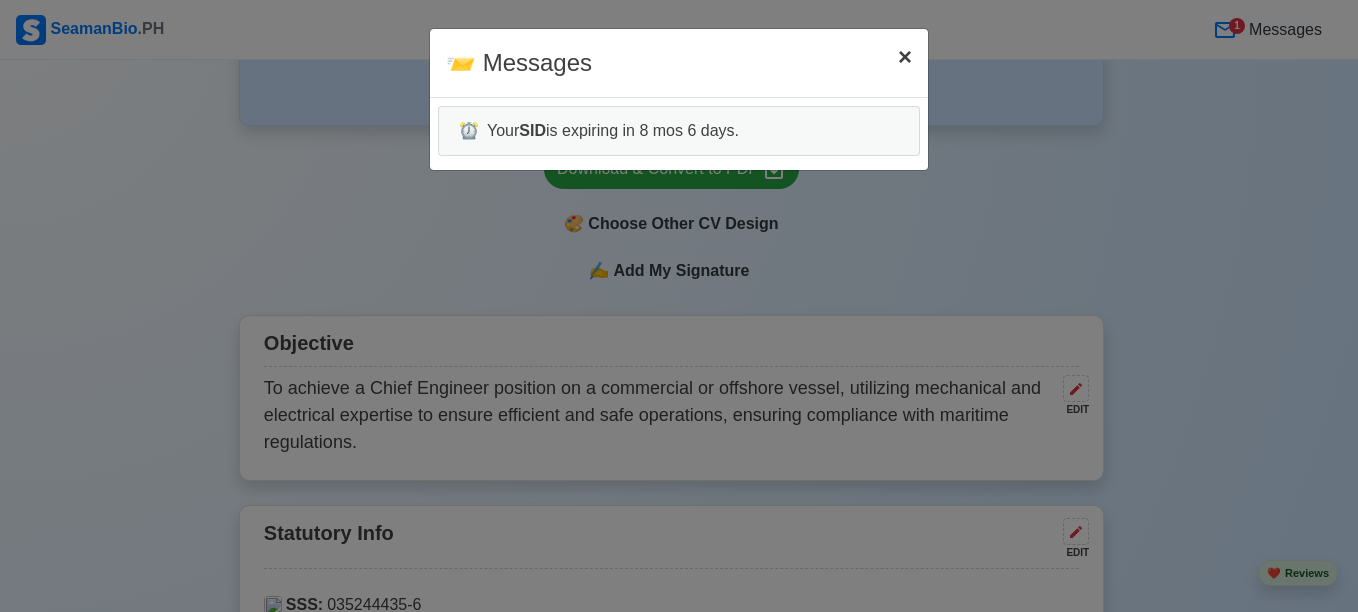 click on "×" at bounding box center (905, 56) 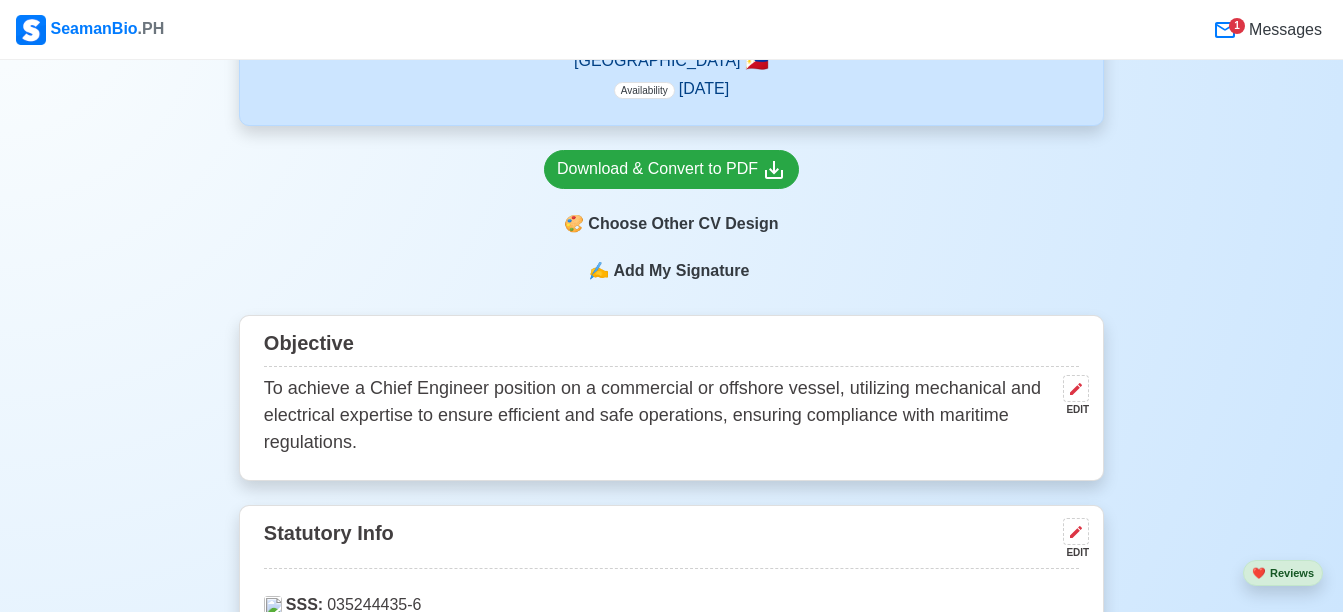 click on "Download & Convert to PDF 🎨 Choose Other CV Design" at bounding box center [671, 192] 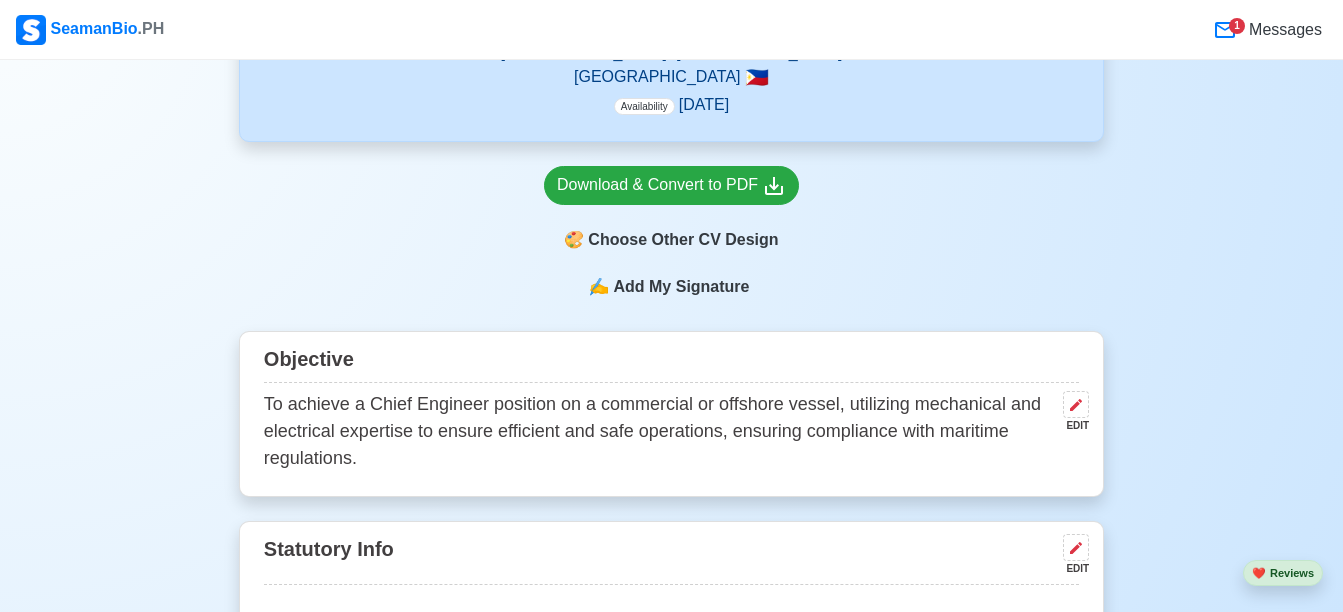 scroll, scrollTop: 0, scrollLeft: 0, axis: both 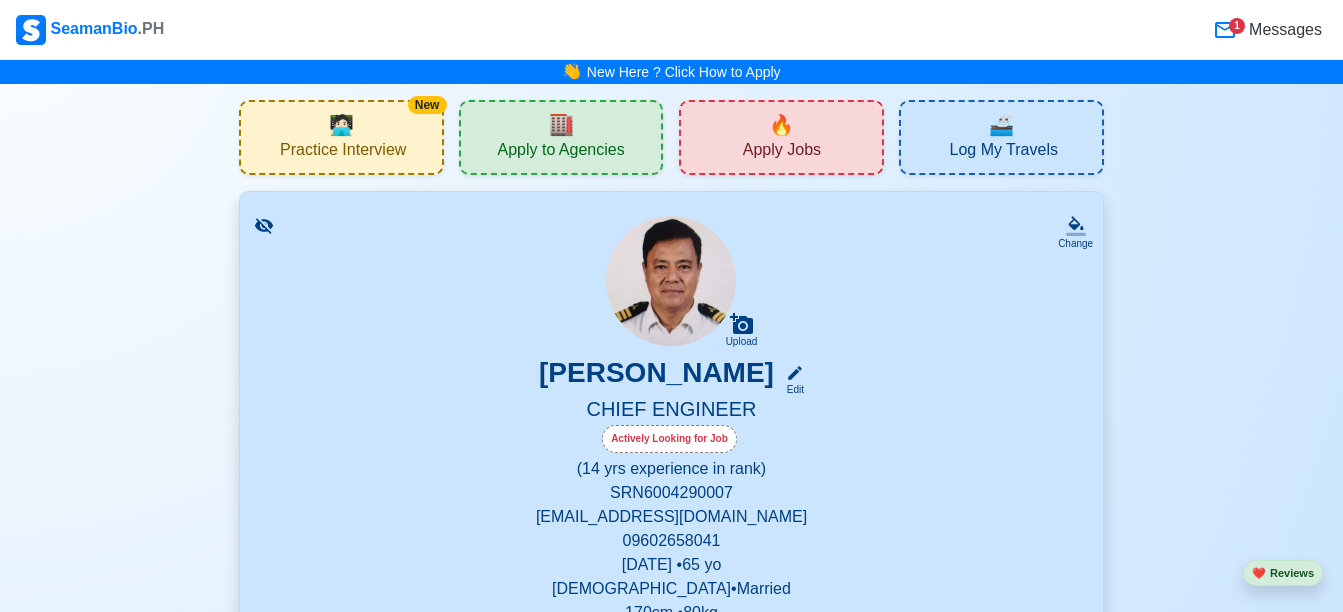 click on "🏬" at bounding box center (561, 125) 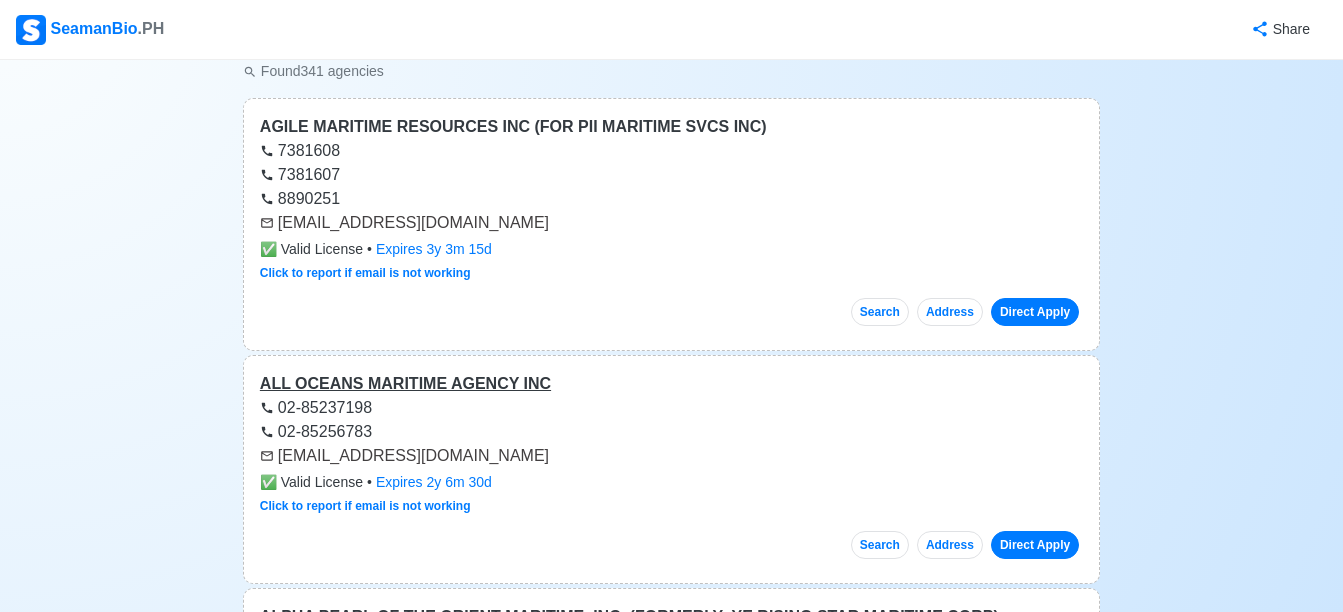 scroll, scrollTop: 200, scrollLeft: 0, axis: vertical 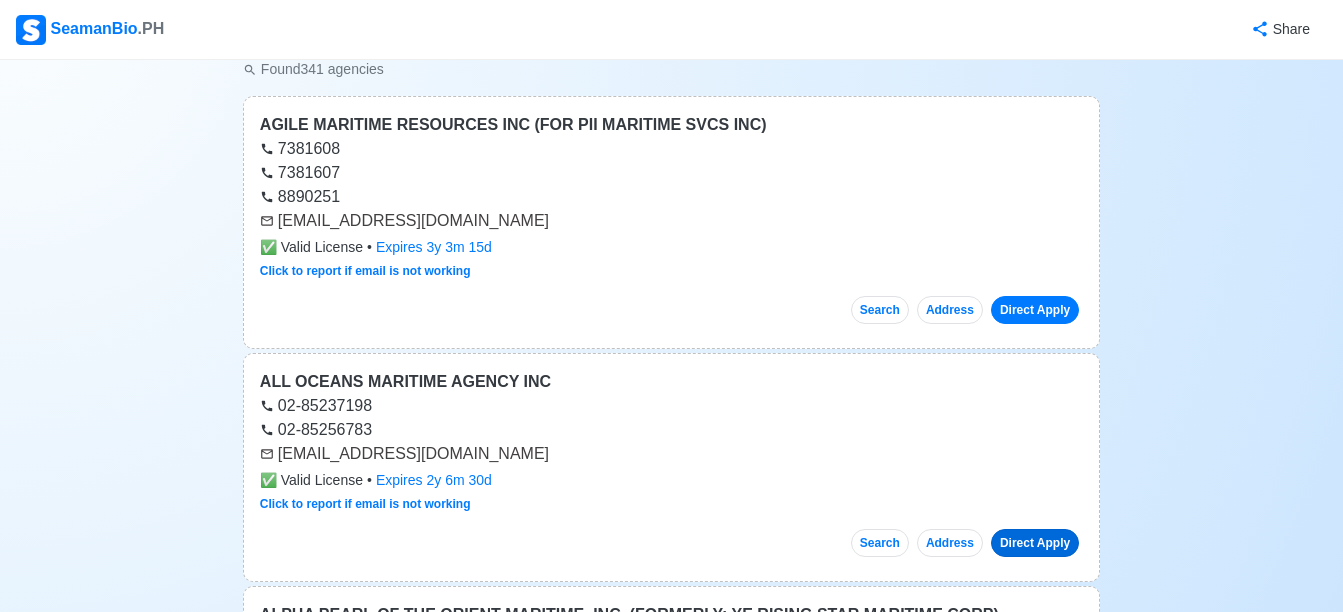 click on "Direct Apply" at bounding box center (1035, 543) 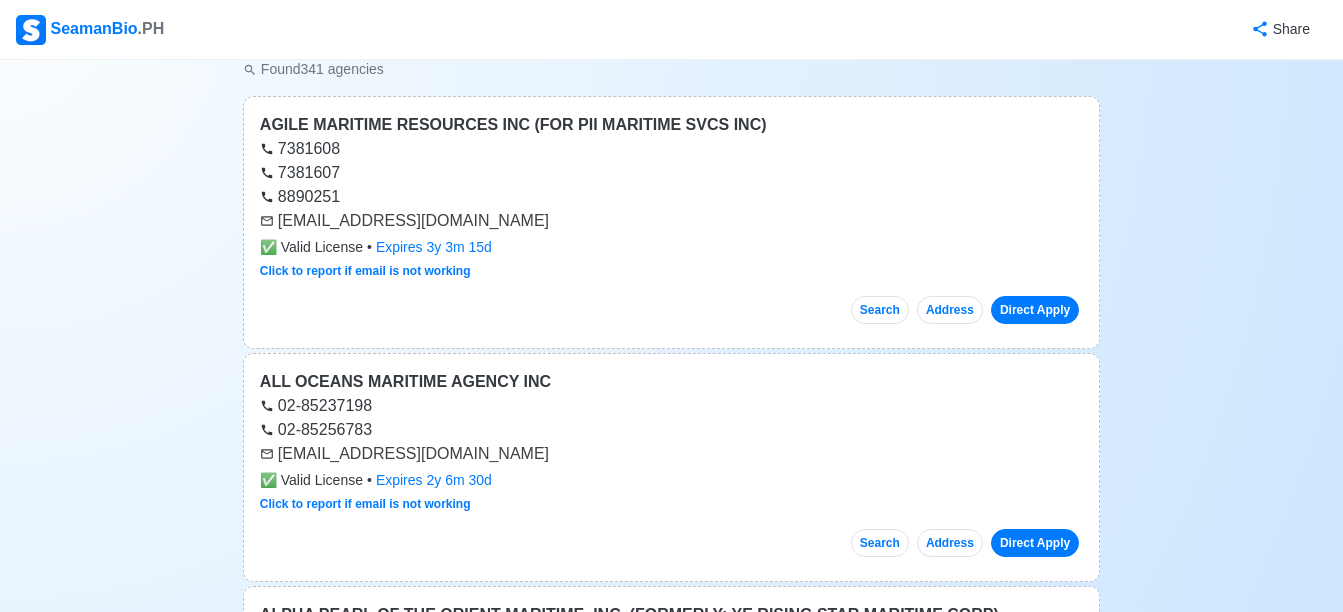 drag, startPoint x: 708, startPoint y: 196, endPoint x: 433, endPoint y: 223, distance: 276.32227 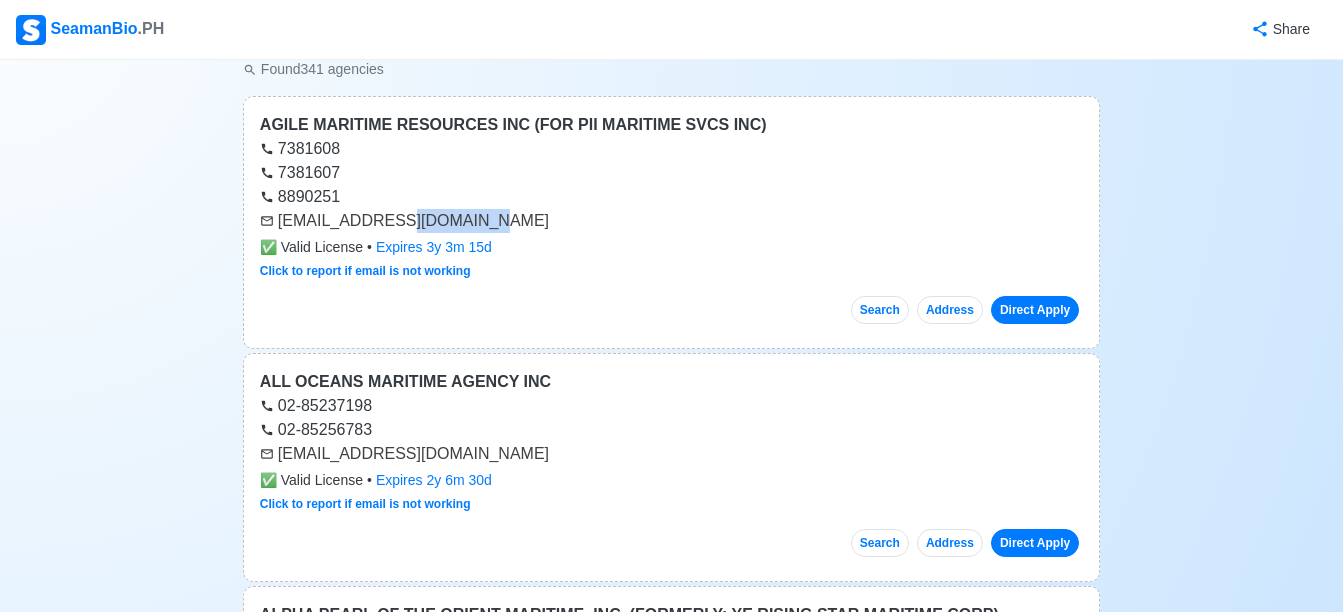 drag, startPoint x: 466, startPoint y: 222, endPoint x: 394, endPoint y: 219, distance: 72.06247 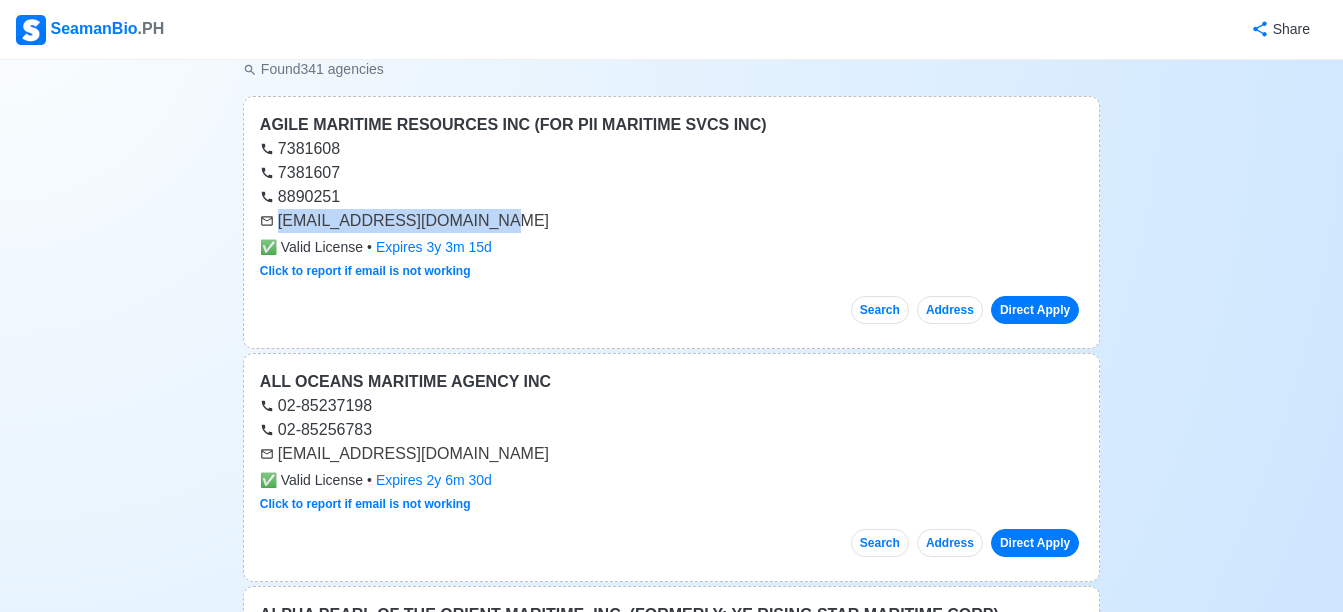 drag, startPoint x: 279, startPoint y: 220, endPoint x: 477, endPoint y: 220, distance: 198 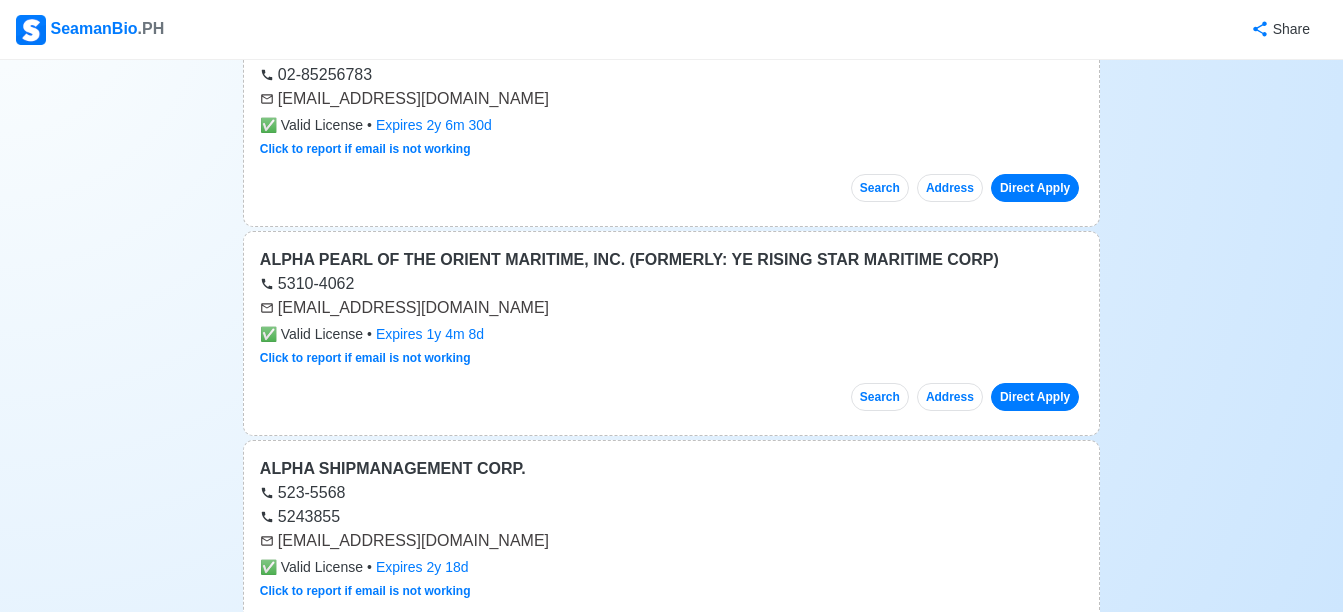 scroll, scrollTop: 600, scrollLeft: 0, axis: vertical 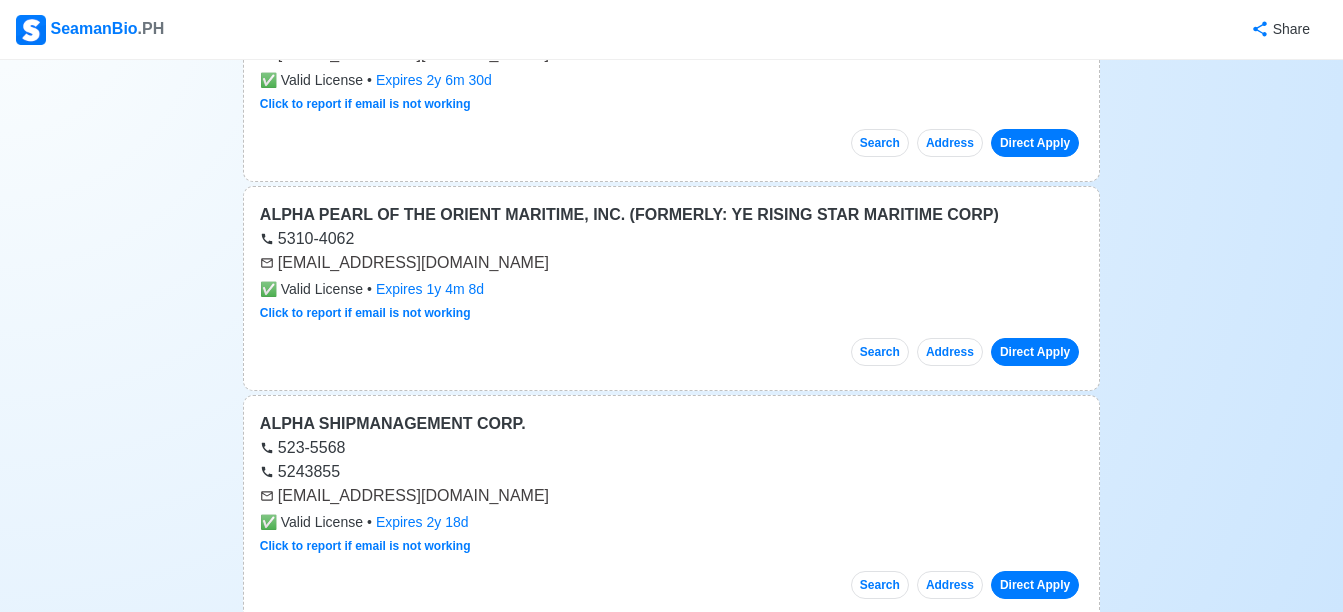 drag, startPoint x: 492, startPoint y: 500, endPoint x: 279, endPoint y: 491, distance: 213.19006 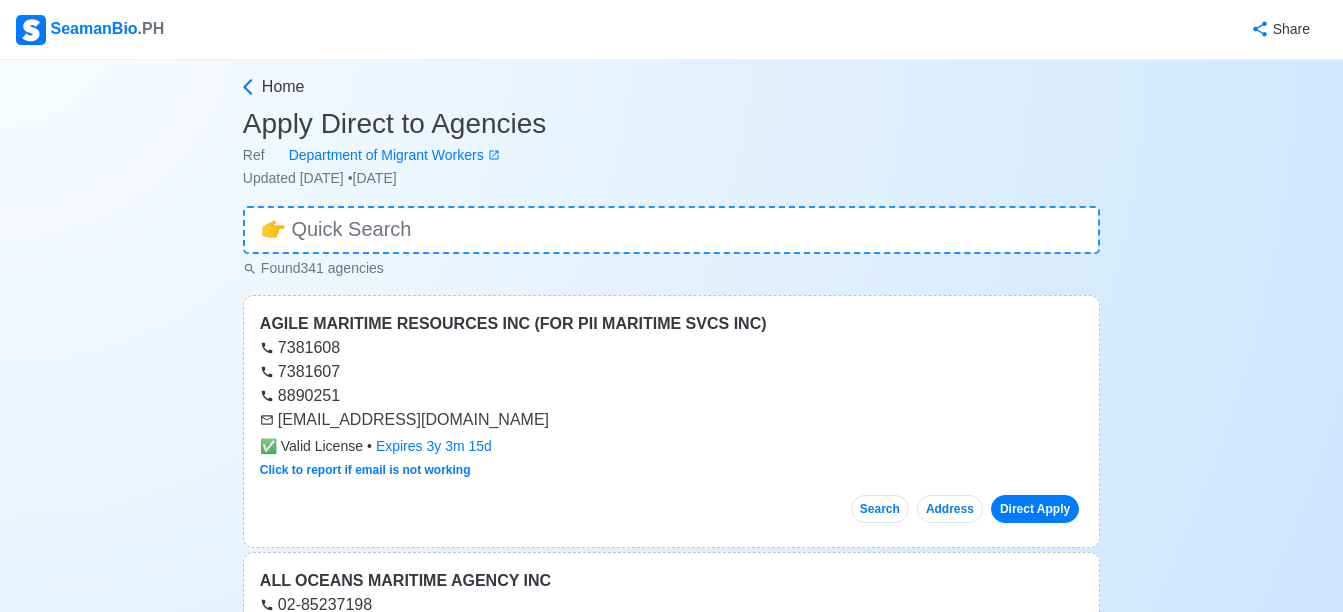 scroll, scrollTop: 0, scrollLeft: 0, axis: both 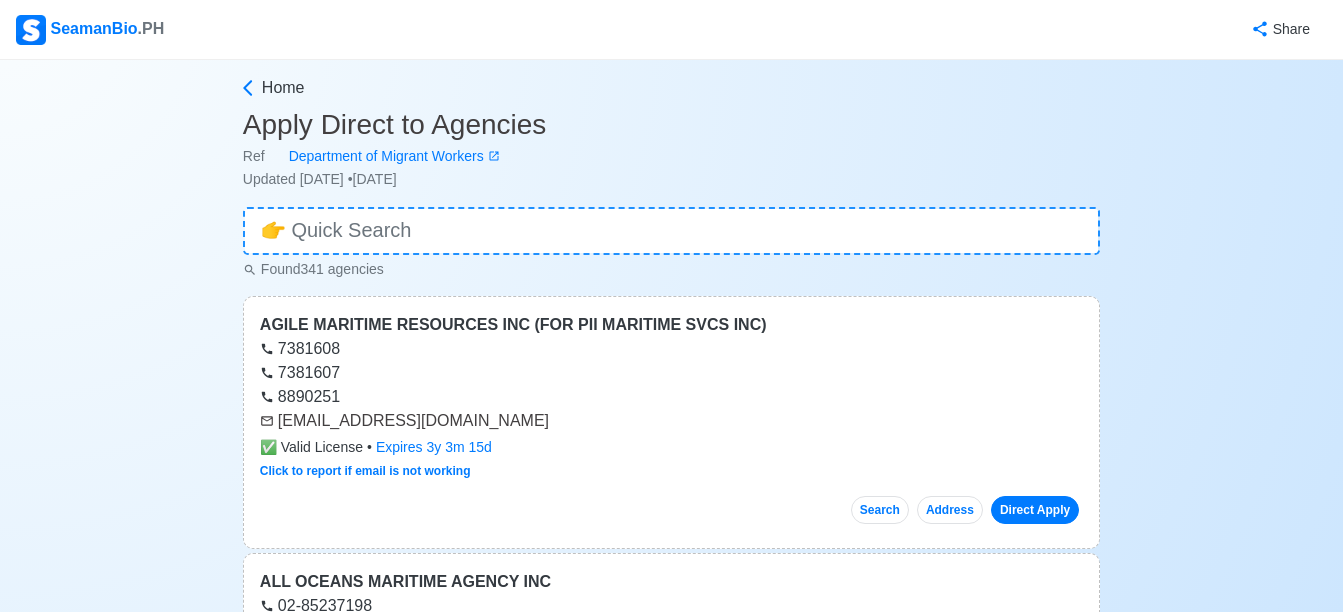 click on "Home" at bounding box center [671, 92] 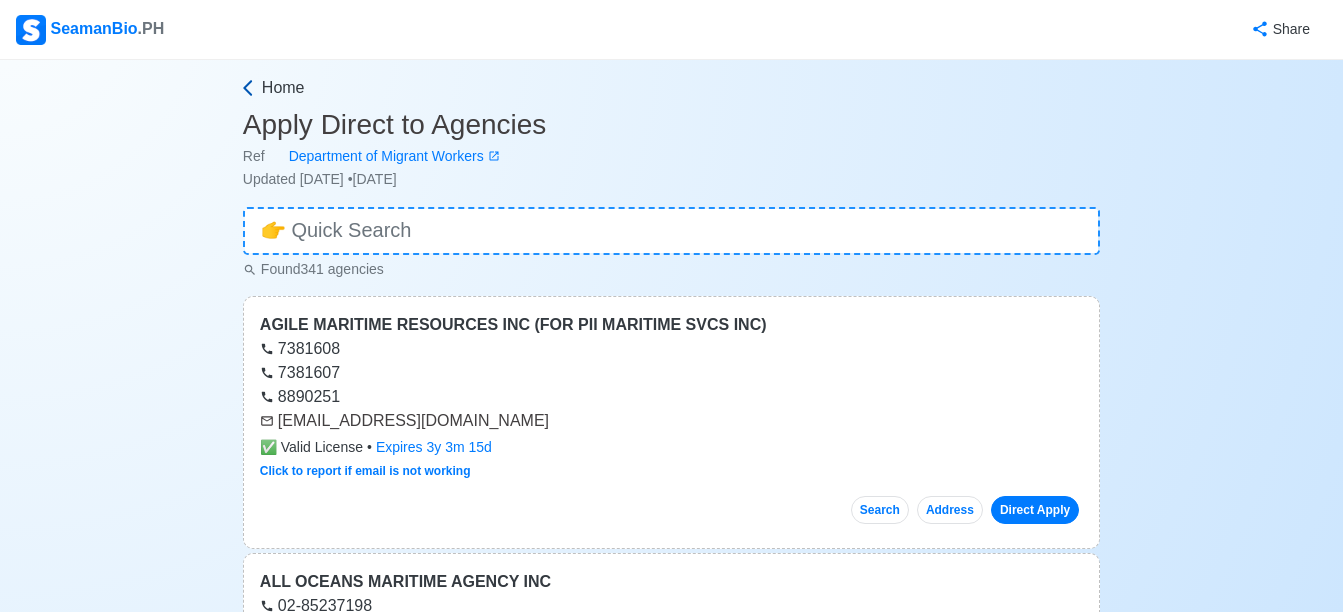 click on "Home" at bounding box center (283, 88) 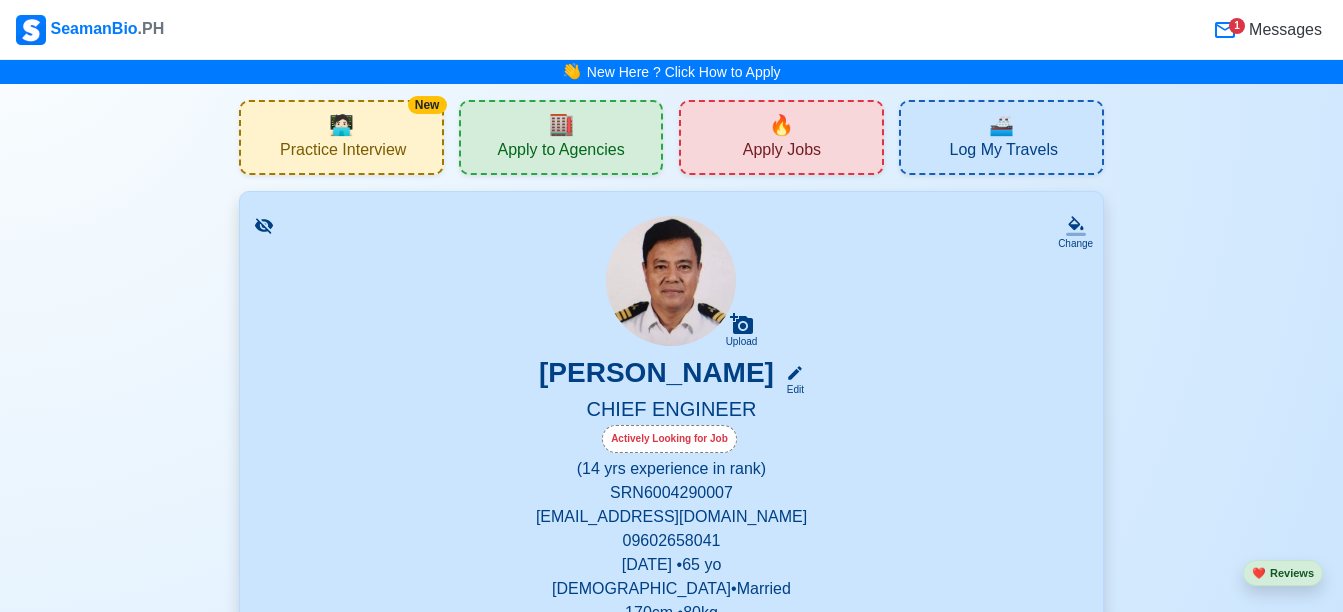 click on "Apply Jobs" at bounding box center [782, 152] 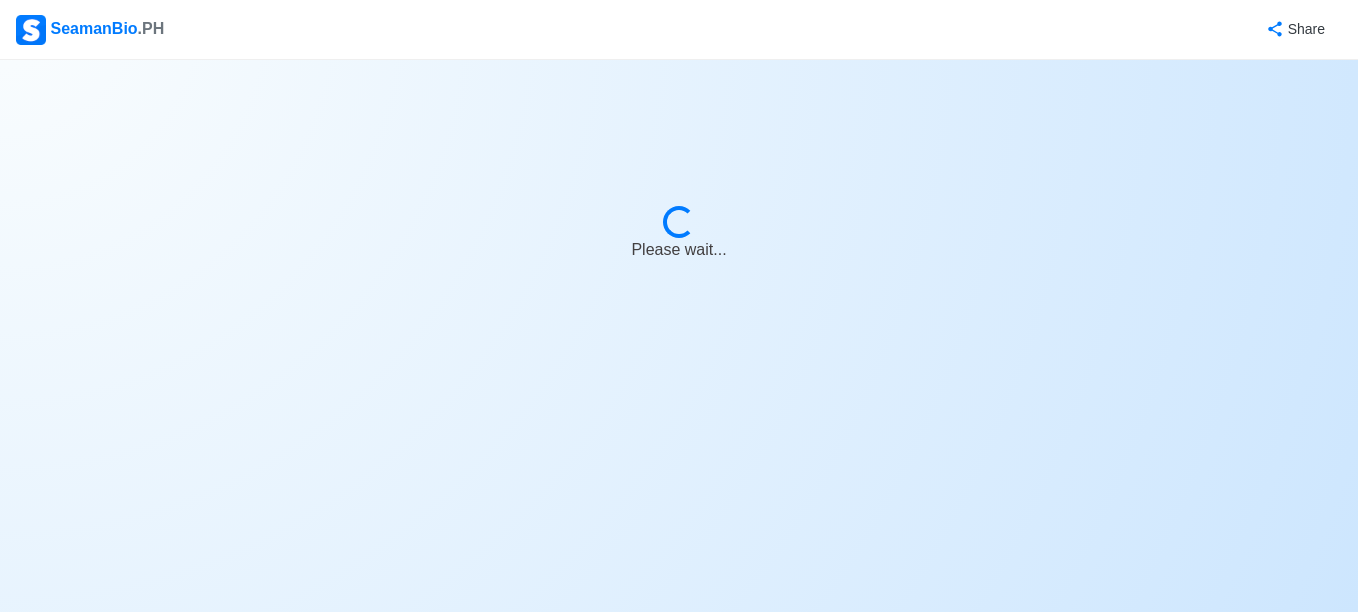 select on "Chief Engineer" 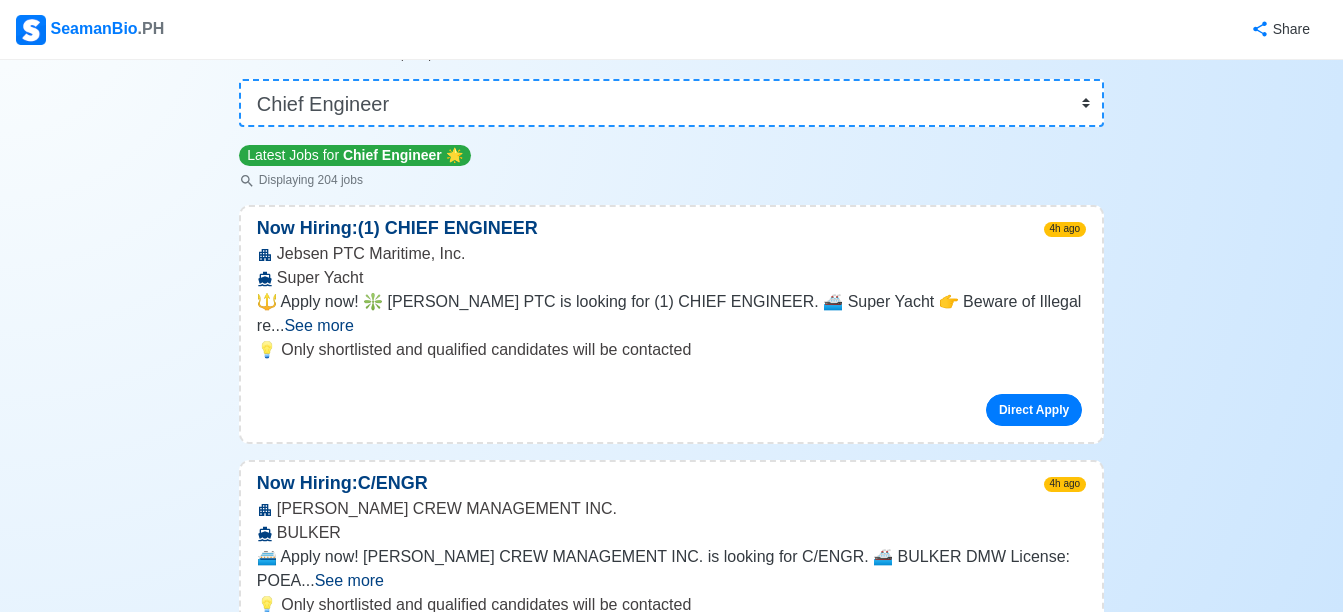 scroll, scrollTop: 200, scrollLeft: 0, axis: vertical 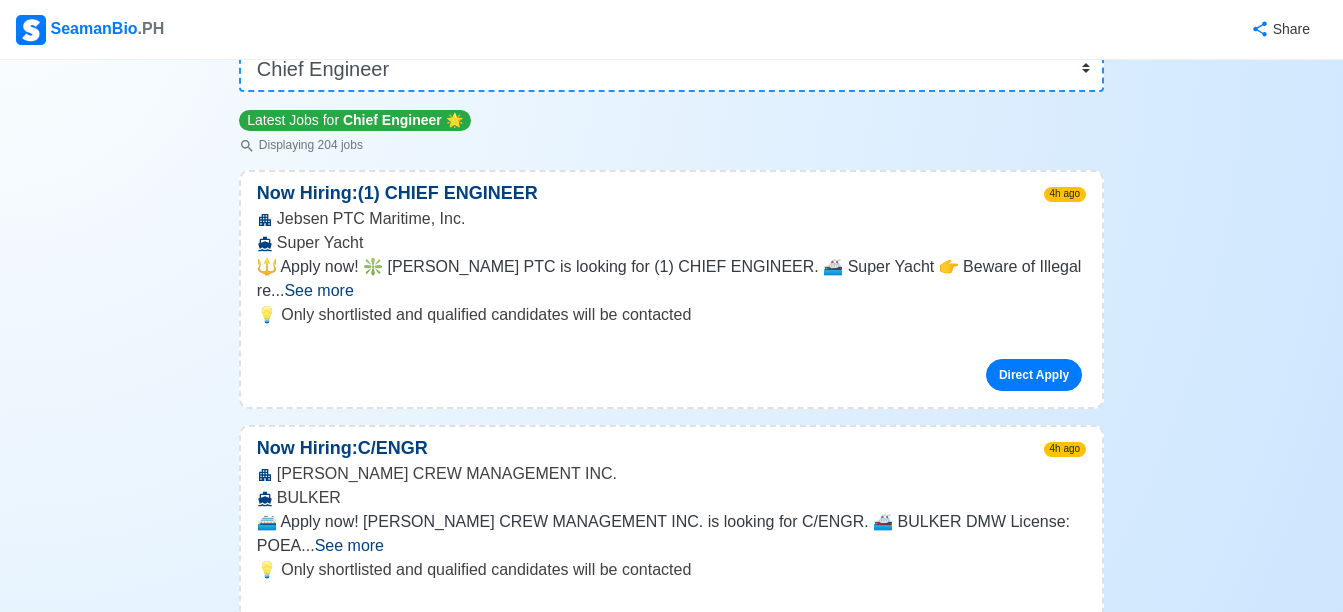 click on "Jebsen PTC Maritime, Inc.   Super Yacht" at bounding box center (671, 231) 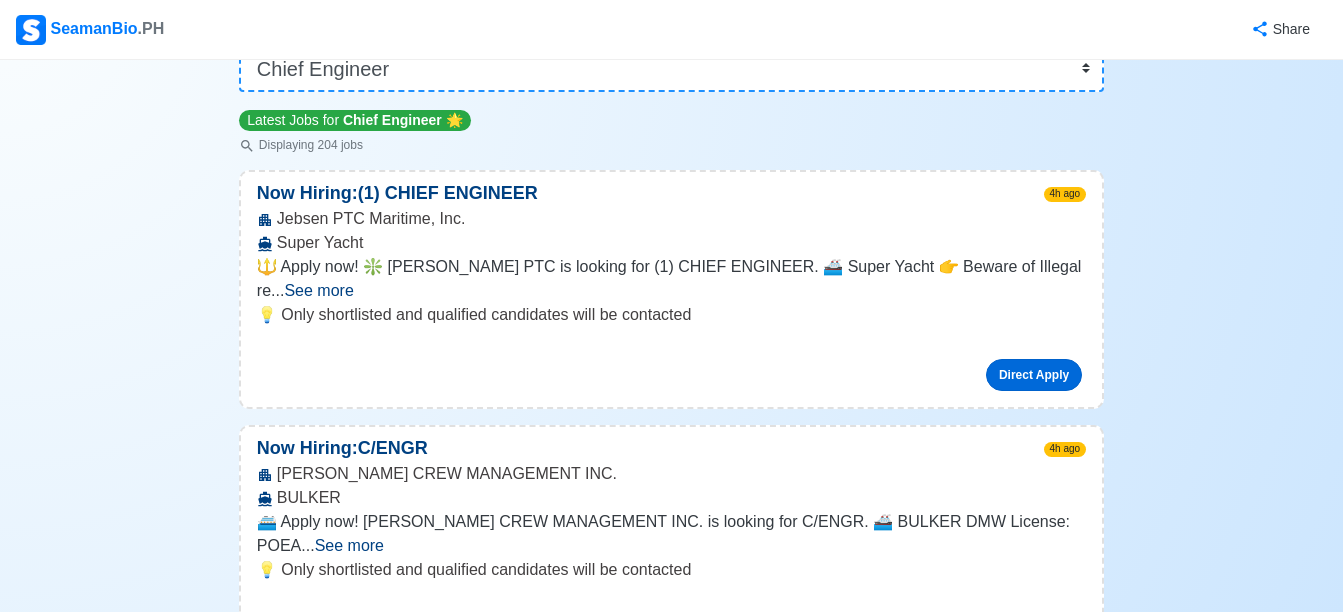 click on "Direct Apply" at bounding box center (1034, 375) 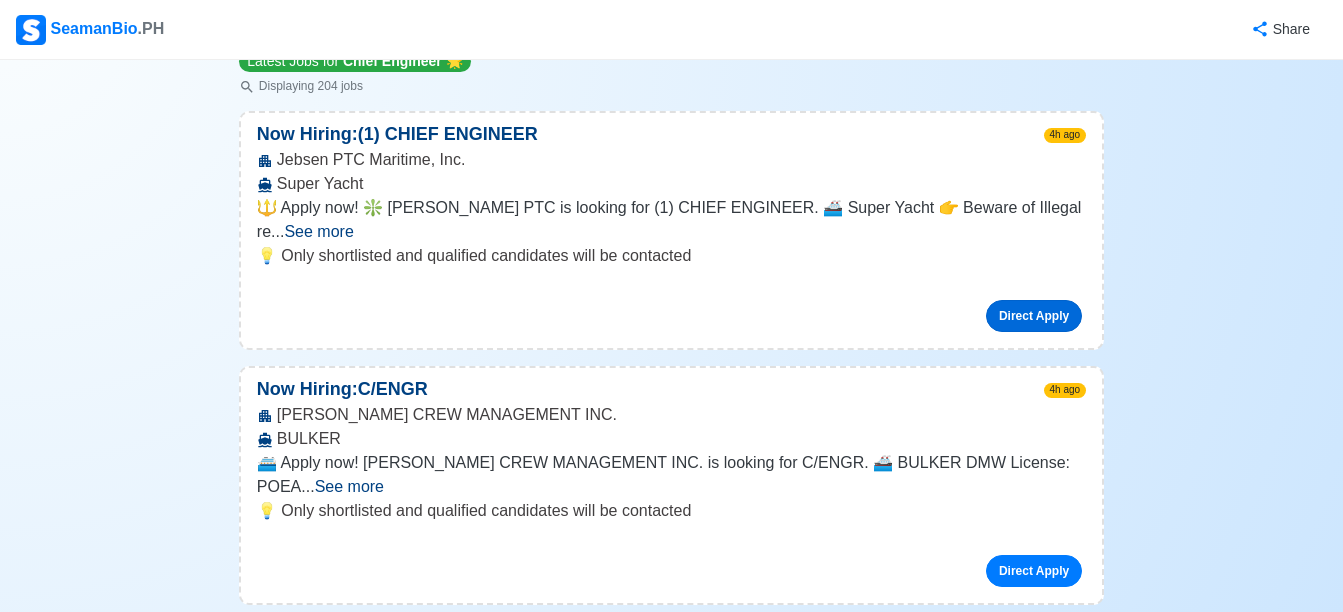 scroll, scrollTop: 400, scrollLeft: 0, axis: vertical 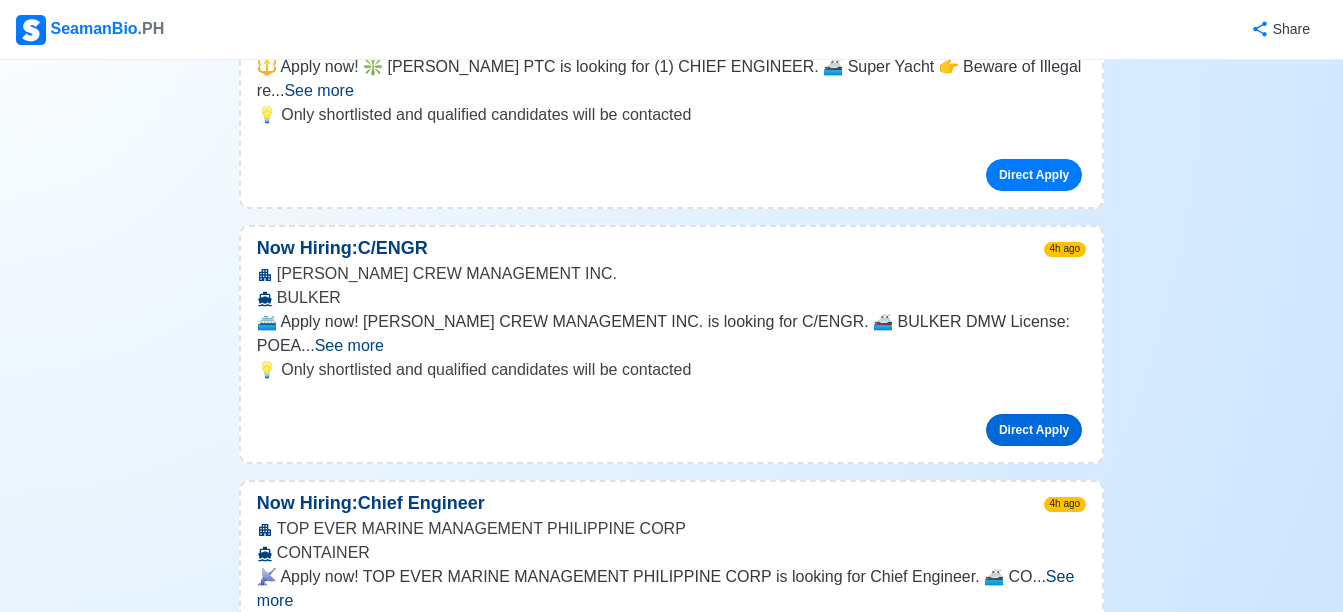 click on "Direct Apply" at bounding box center (1034, 430) 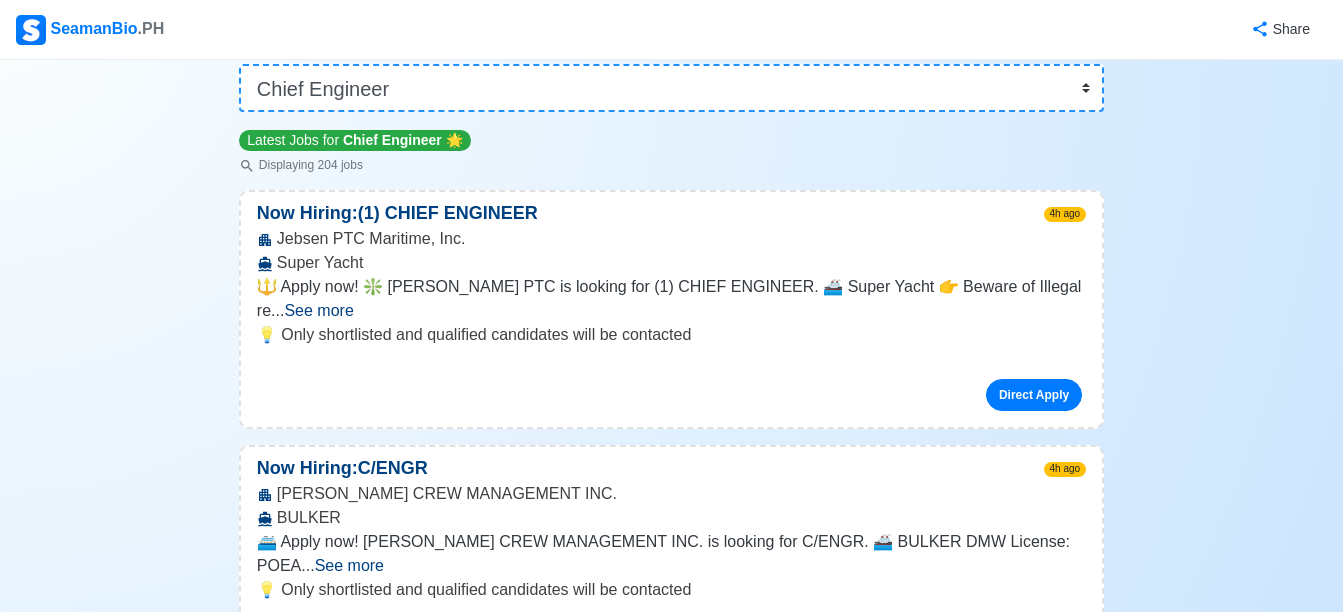 scroll, scrollTop: 200, scrollLeft: 0, axis: vertical 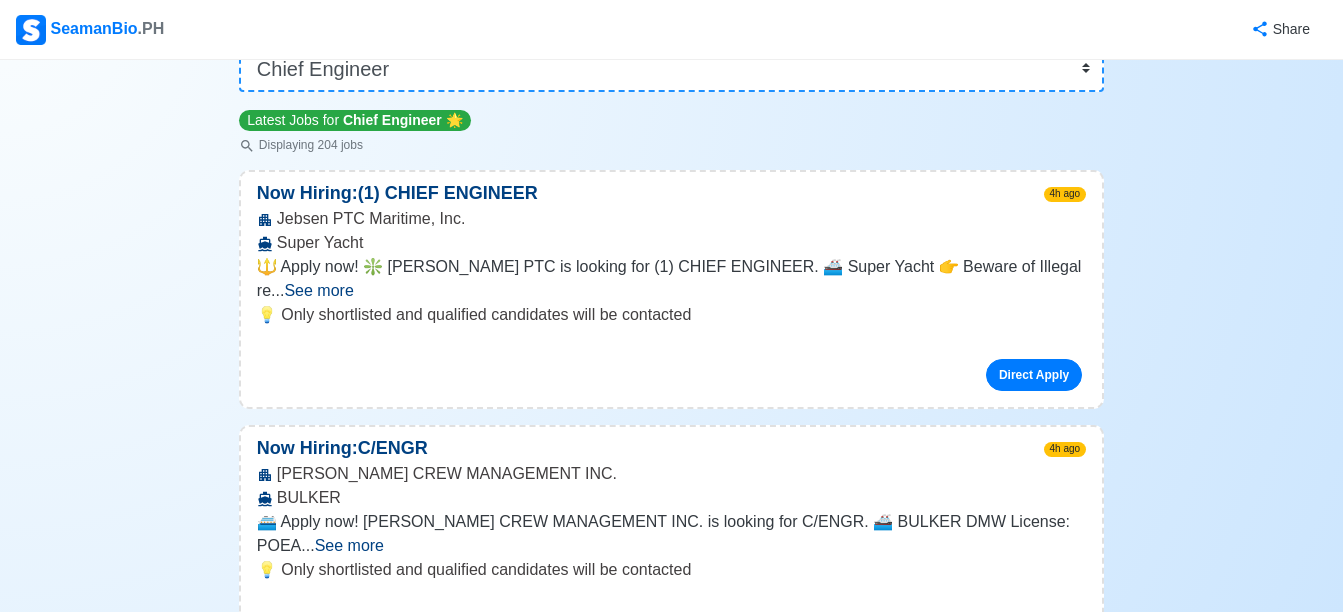 click on "4h ago" at bounding box center [1065, 194] 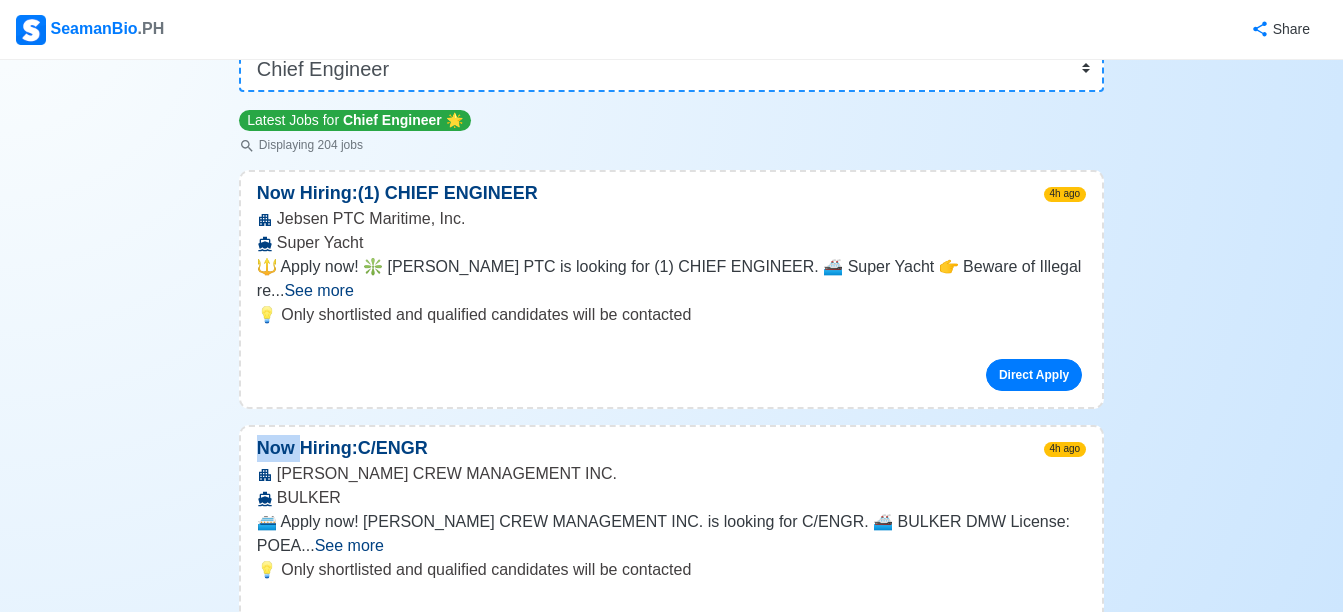 click on "💡 Only shortlisted and qualified candidates will be contacted Direct Apply" 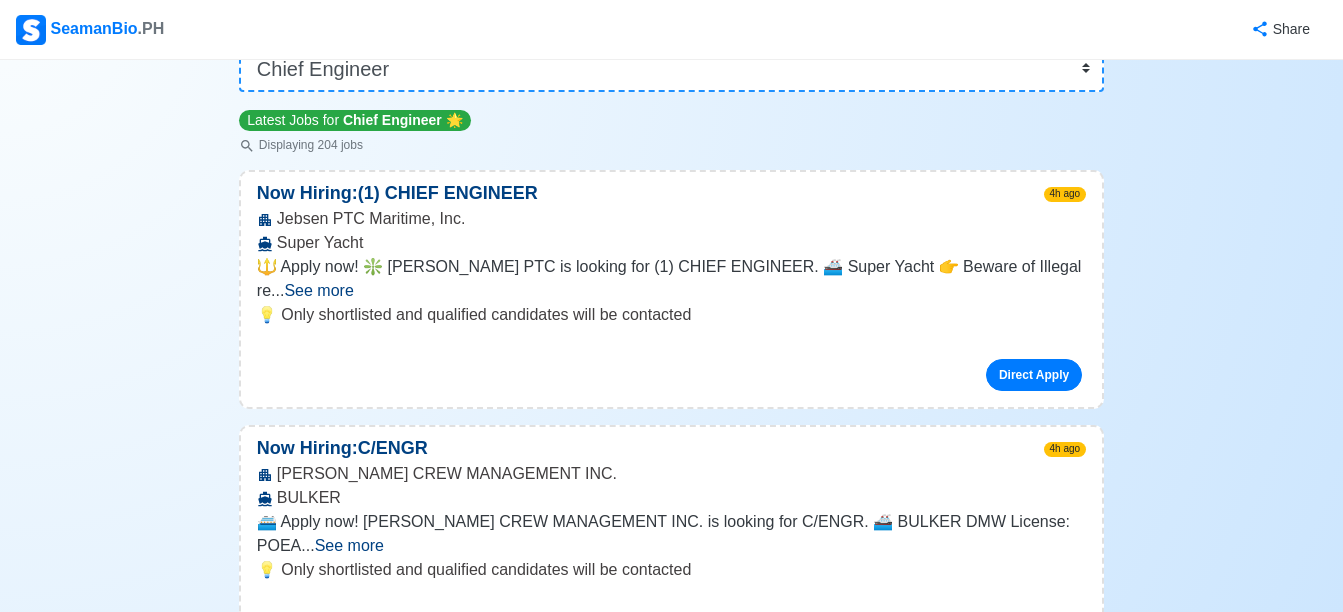 drag, startPoint x: 550, startPoint y: 314, endPoint x: 773, endPoint y: 312, distance: 223.00897 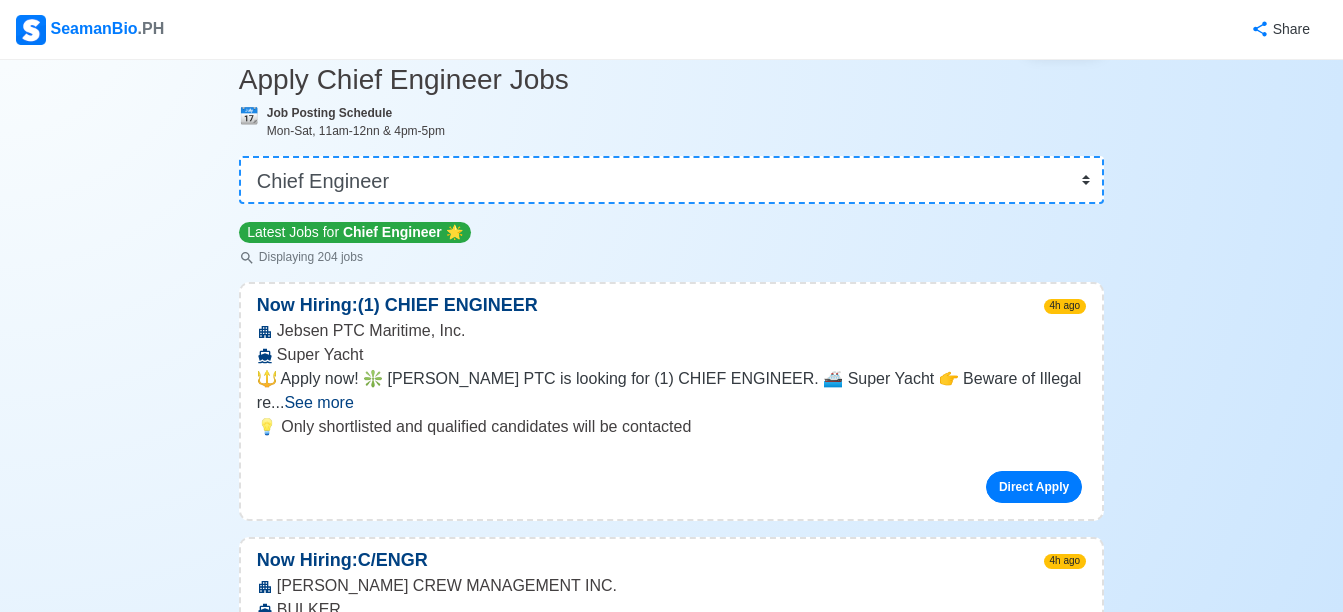 scroll, scrollTop: 0, scrollLeft: 0, axis: both 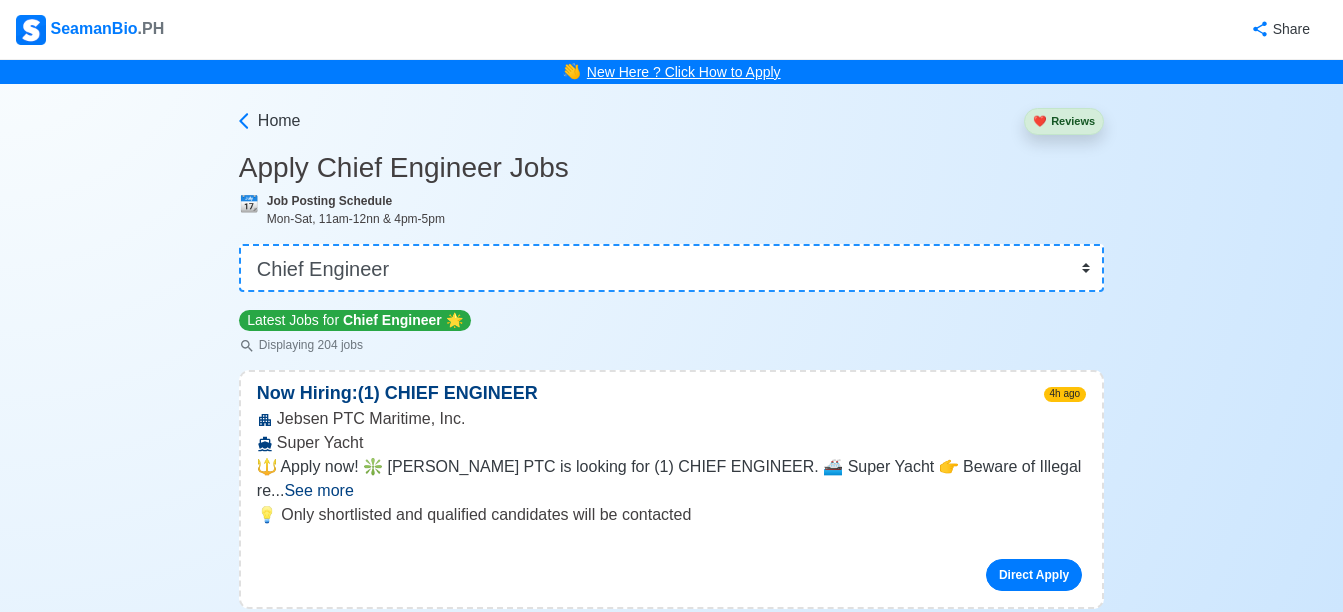 click on "New Here ? Click How to Apply" at bounding box center [684, 72] 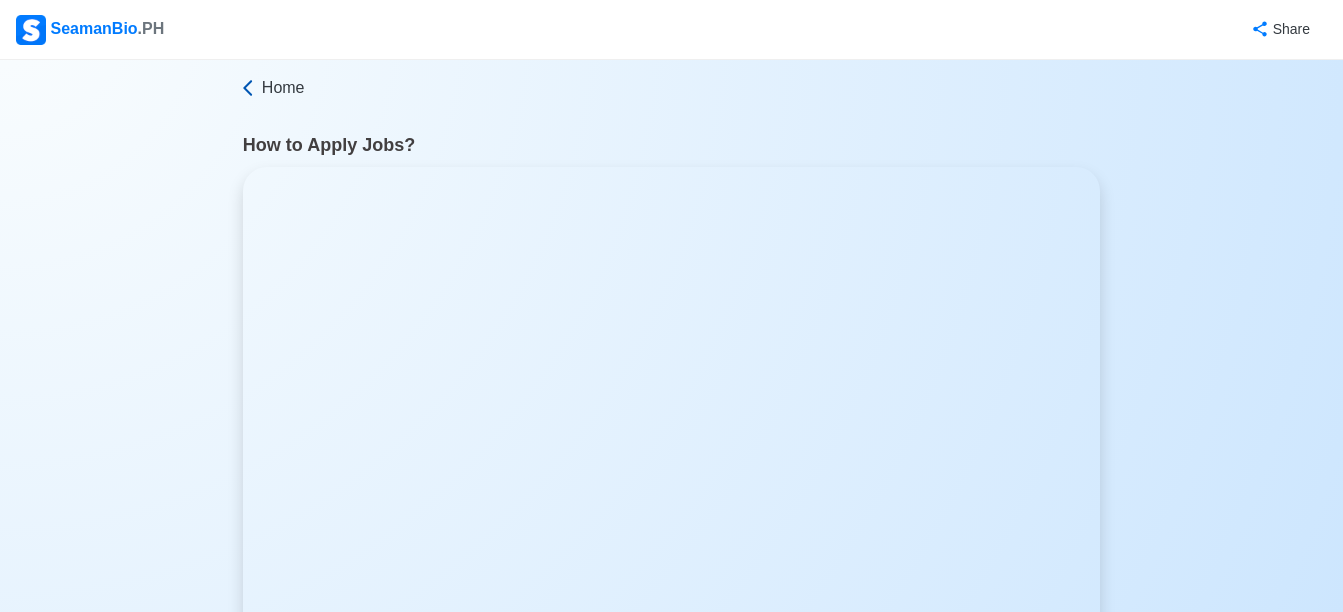 click on "Home" at bounding box center (283, 88) 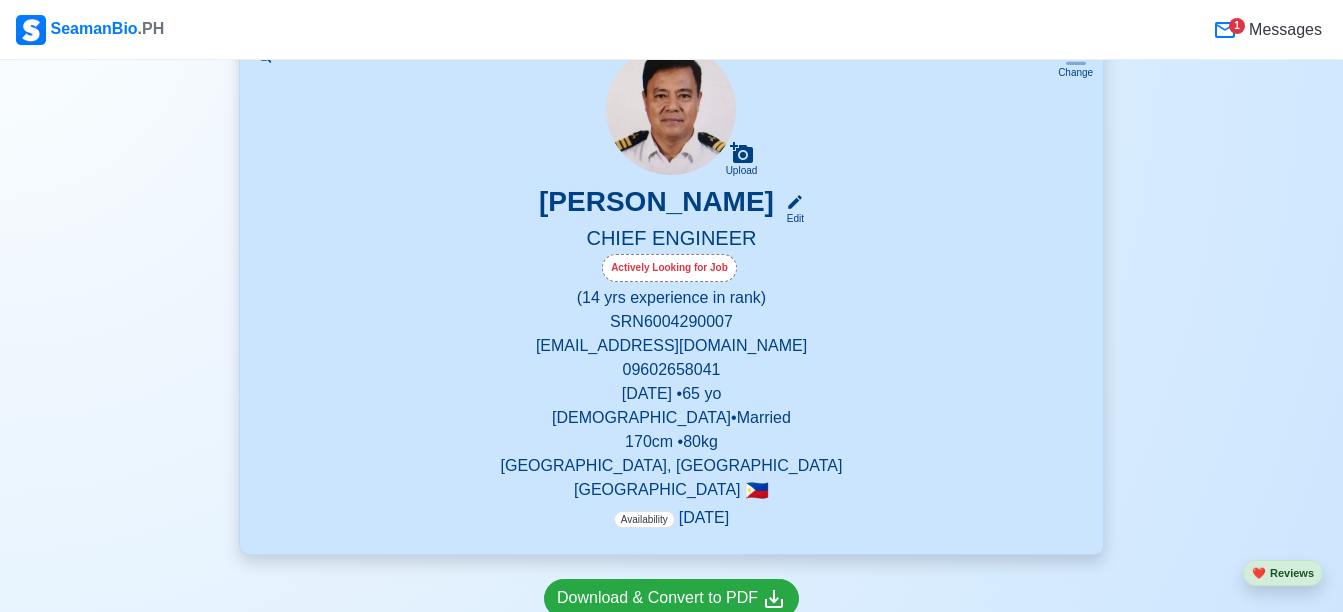 scroll, scrollTop: 0, scrollLeft: 0, axis: both 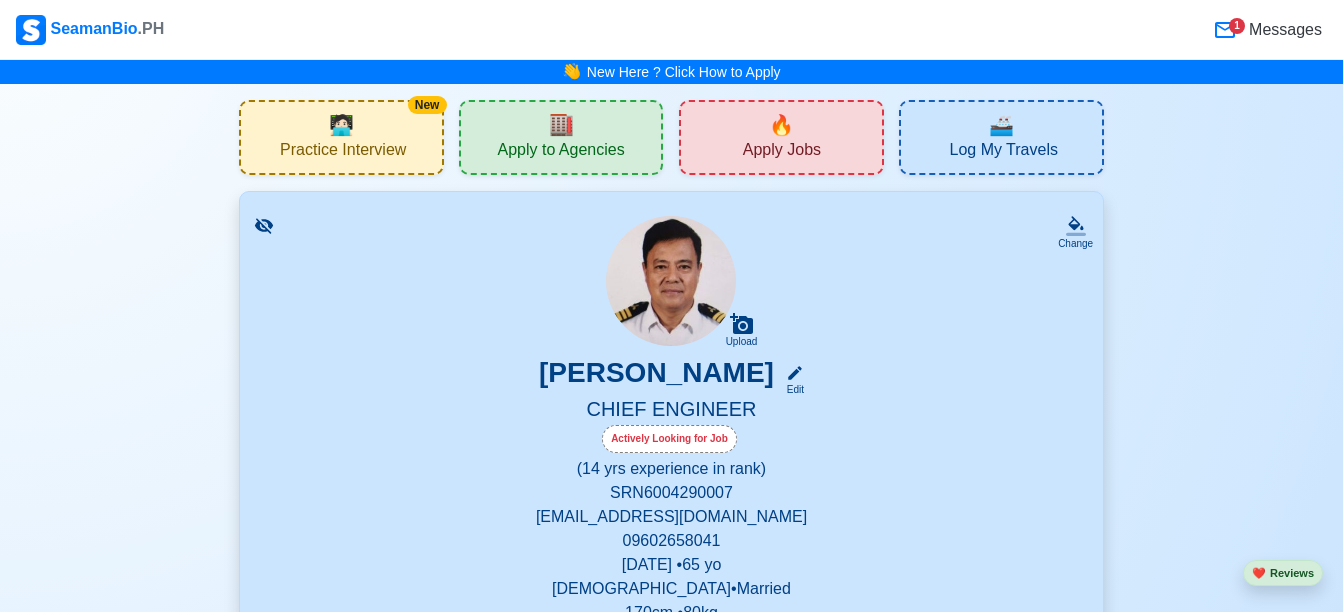 click on "Apply Jobs" at bounding box center [782, 152] 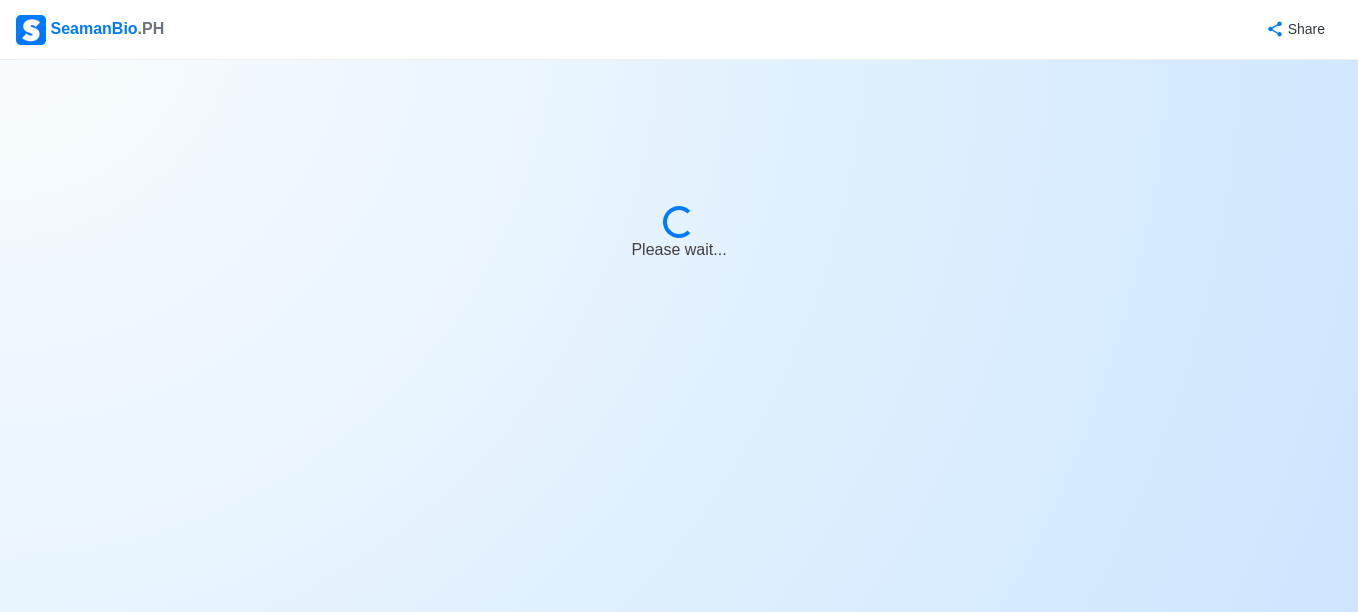 select on "Chief Engineer" 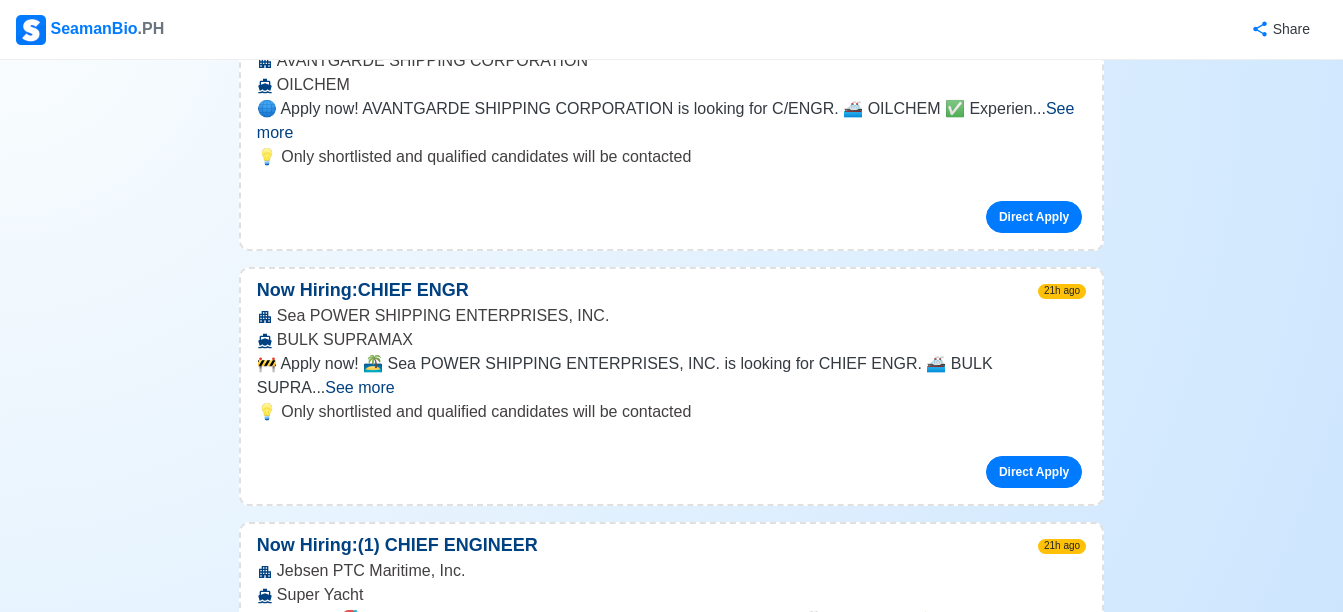scroll, scrollTop: 1400, scrollLeft: 0, axis: vertical 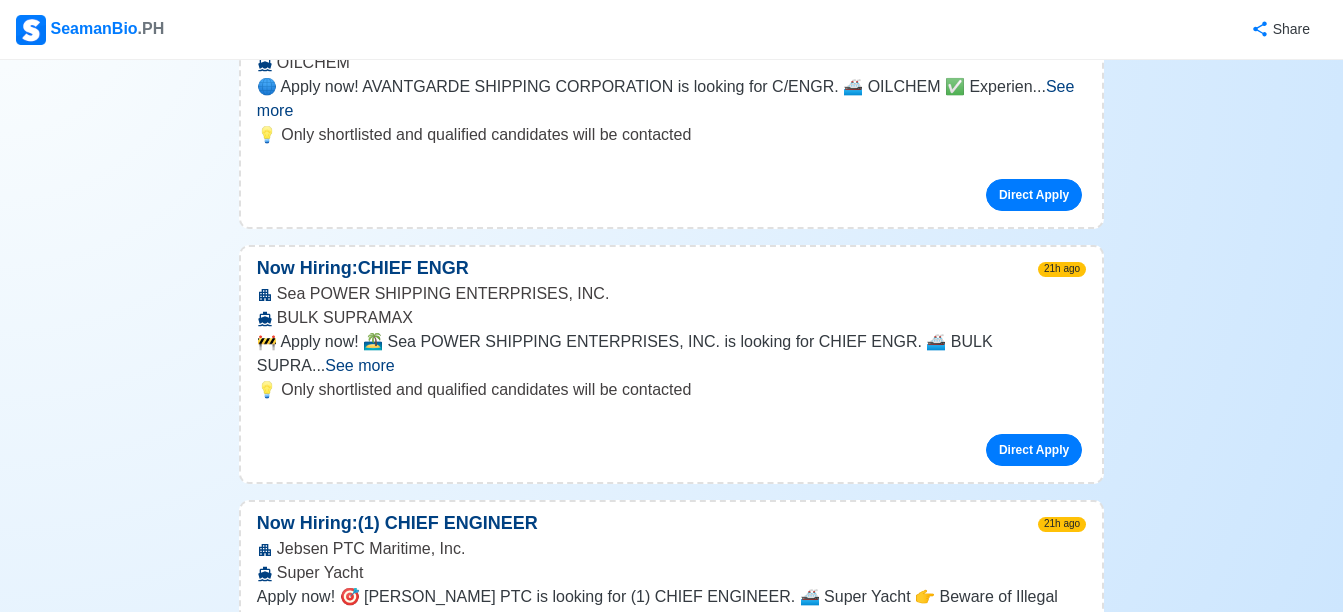 click on "Direct Apply" at bounding box center [1034, 705] 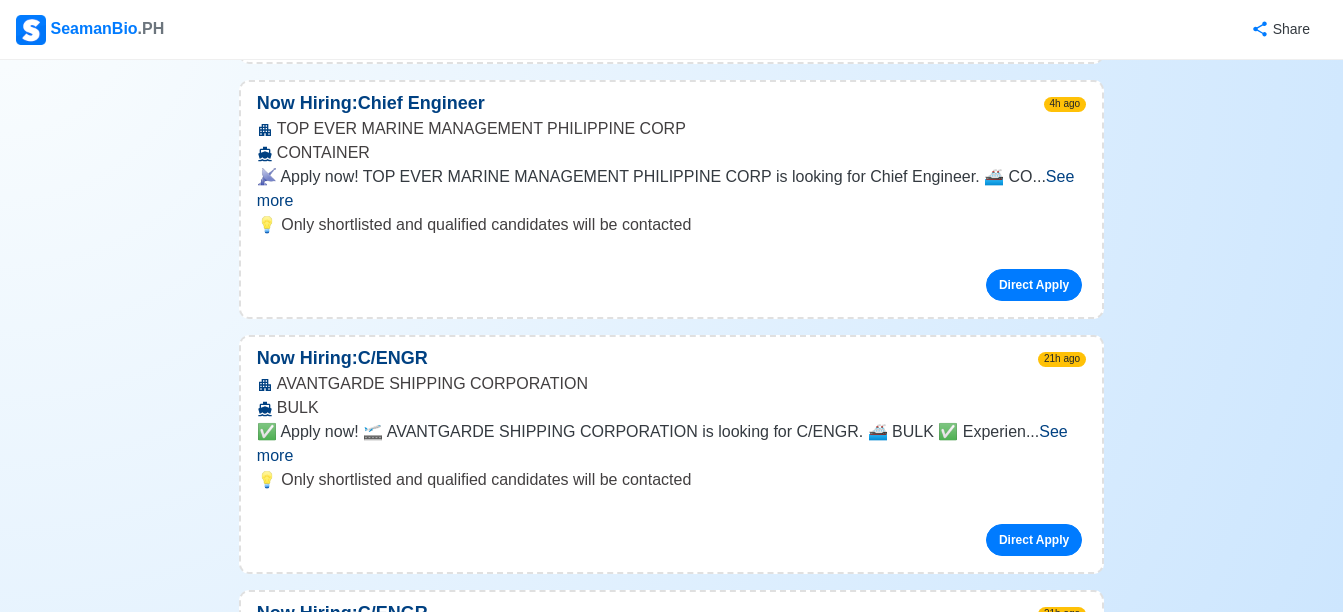 scroll, scrollTop: 900, scrollLeft: 0, axis: vertical 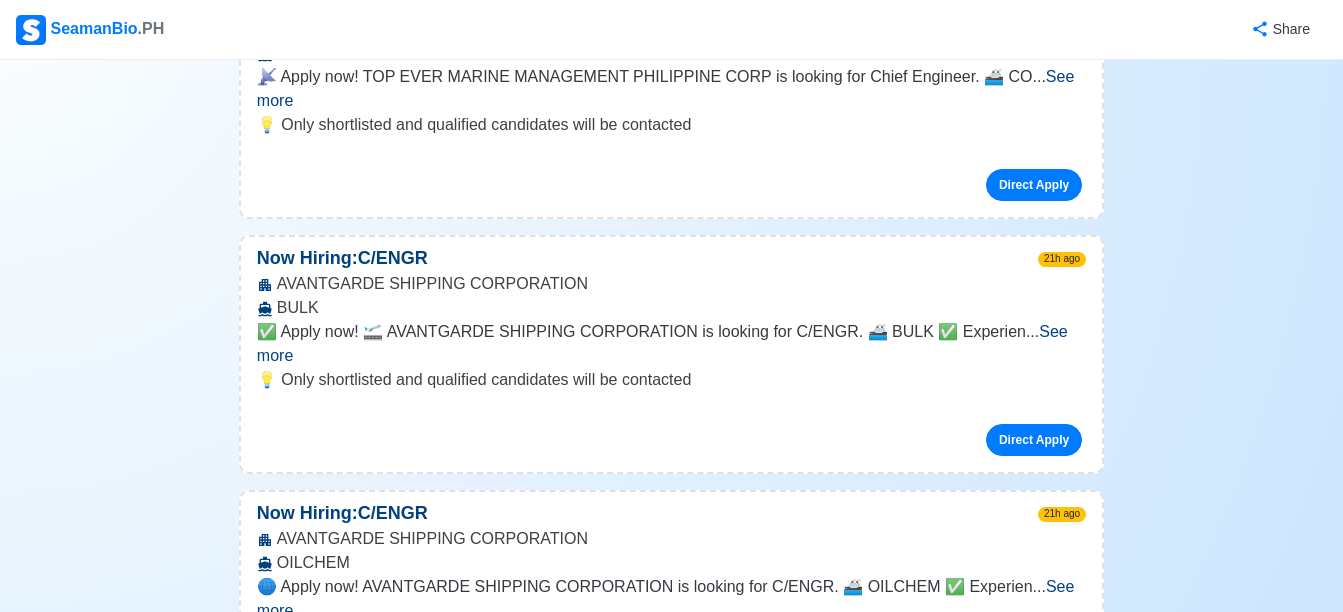 click on "See more" at bounding box center [662, 343] 